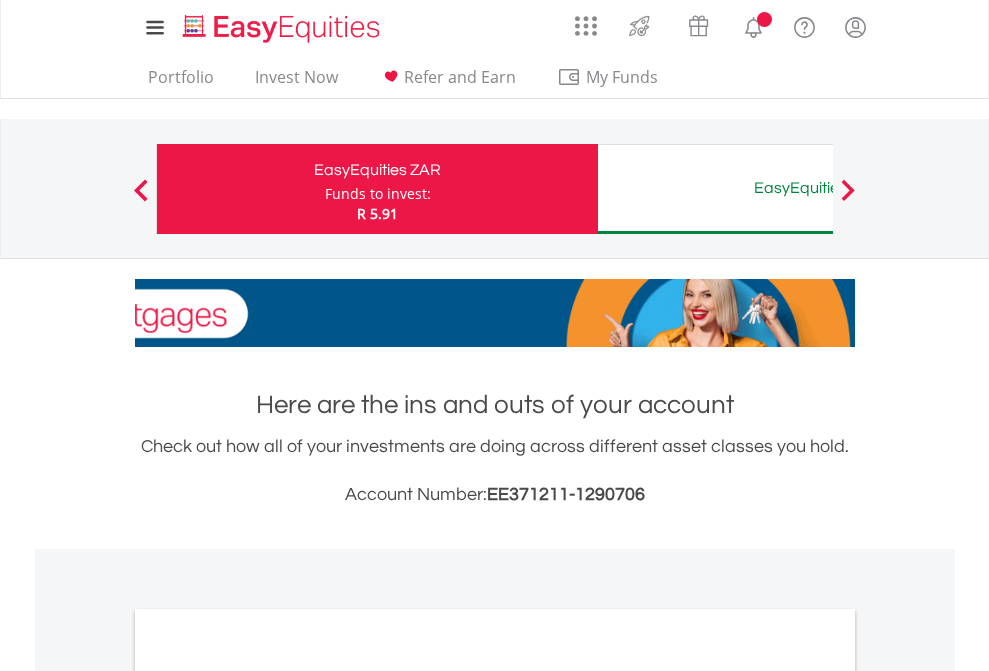 scroll, scrollTop: 0, scrollLeft: 0, axis: both 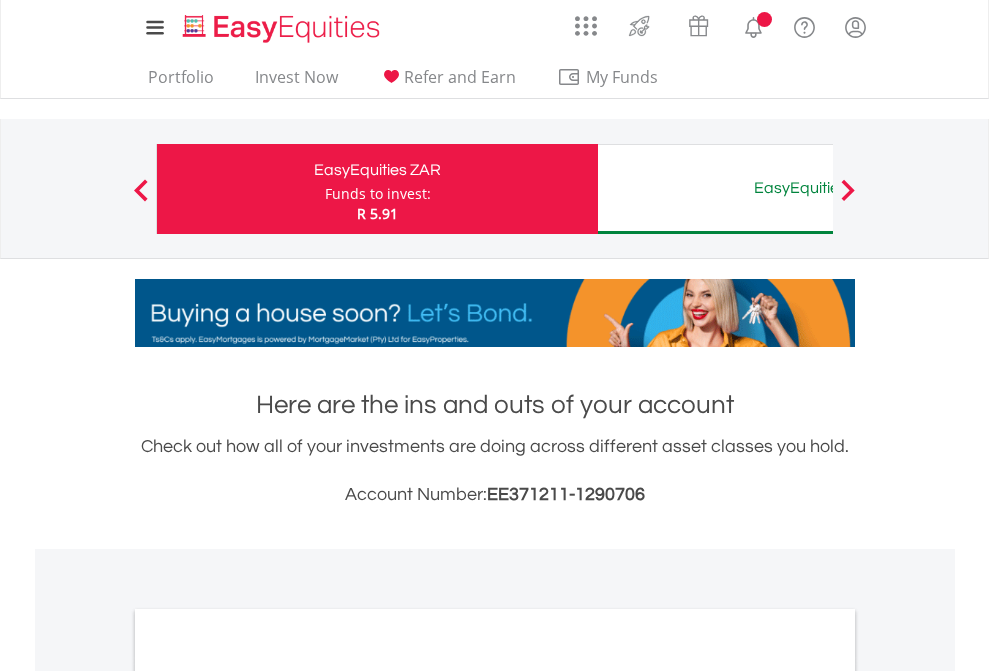 click on "Funds to invest:" at bounding box center (378, 194) 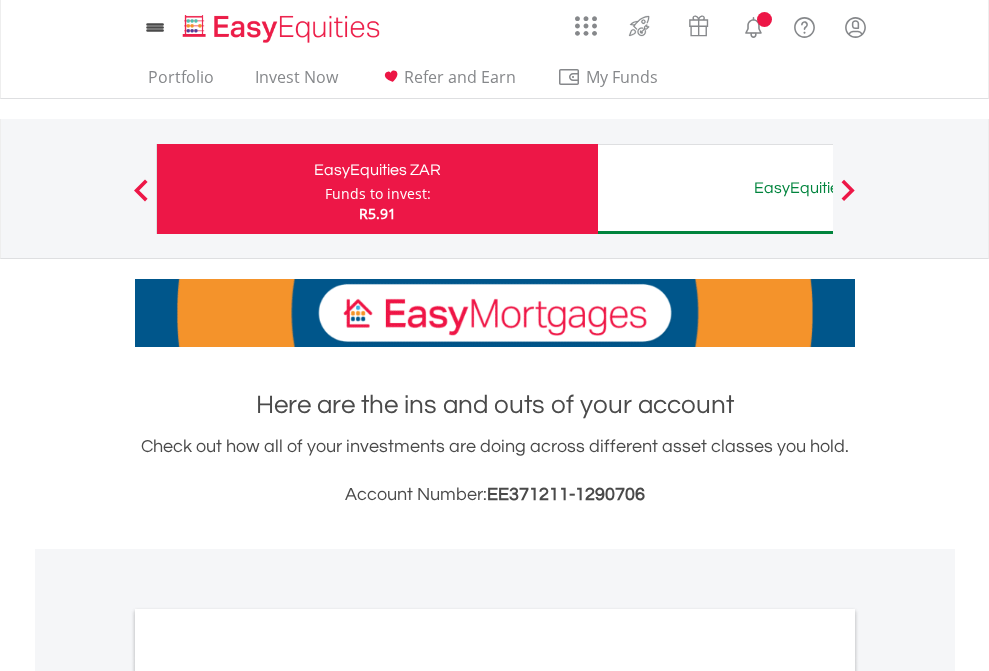 scroll, scrollTop: 0, scrollLeft: 0, axis: both 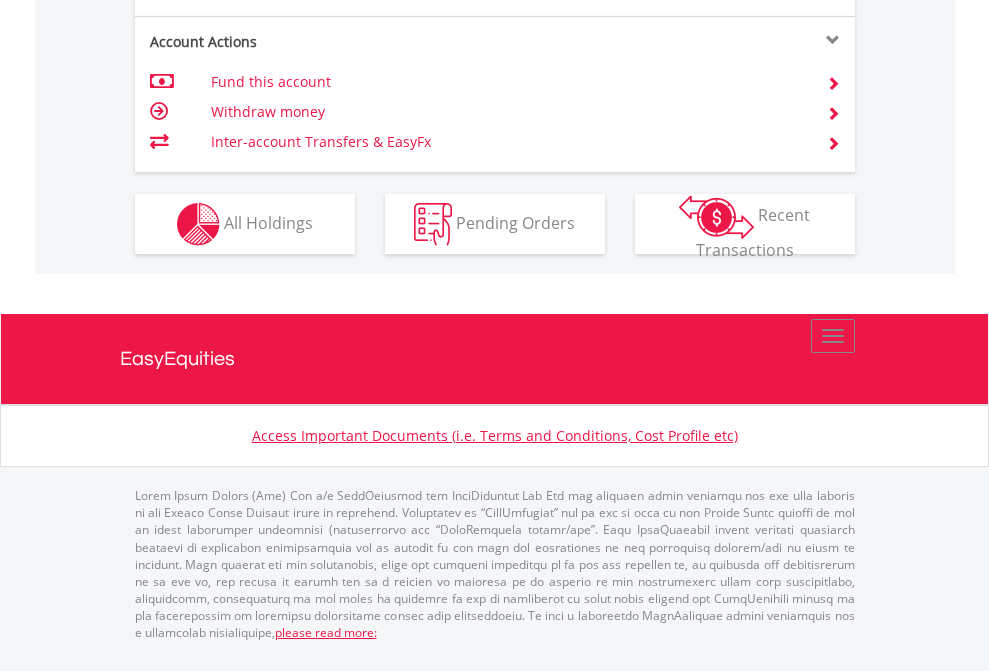 click on "Investment types" at bounding box center [706, -337] 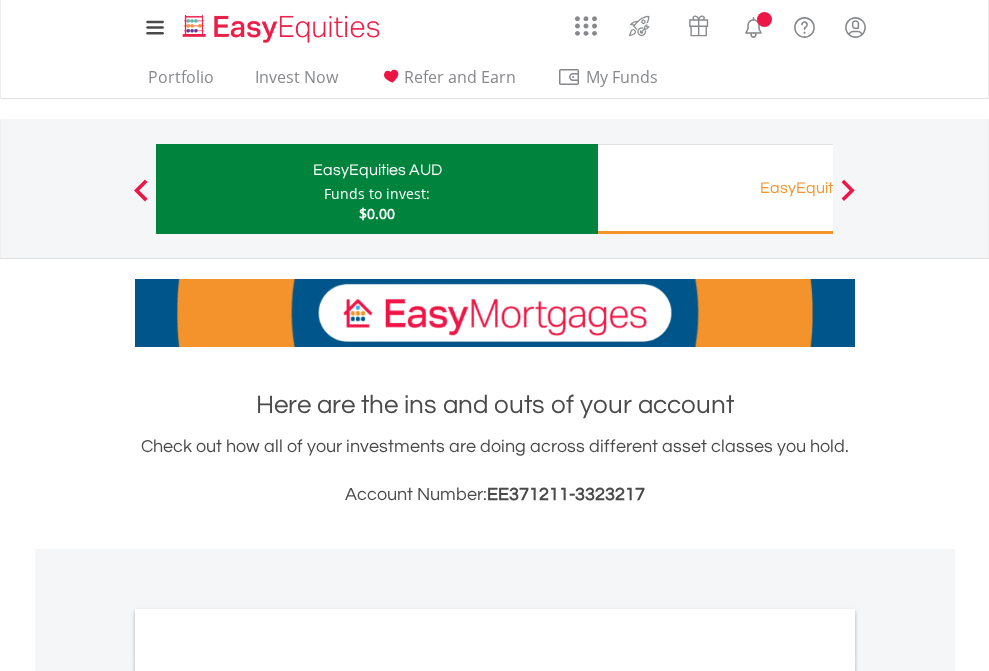 scroll, scrollTop: 0, scrollLeft: 0, axis: both 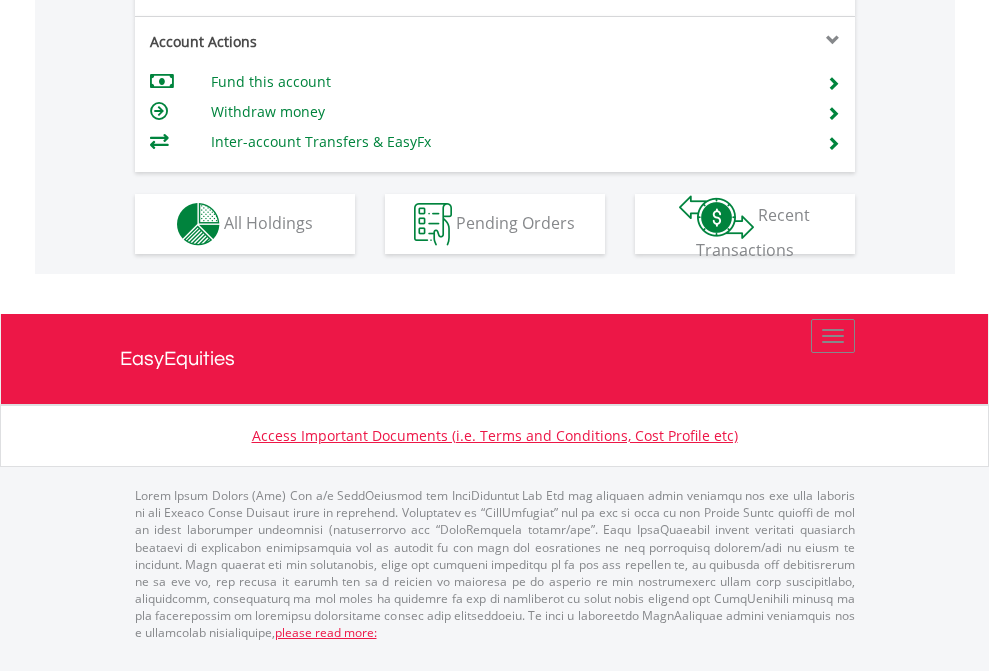 click on "Investment types" at bounding box center [706, -337] 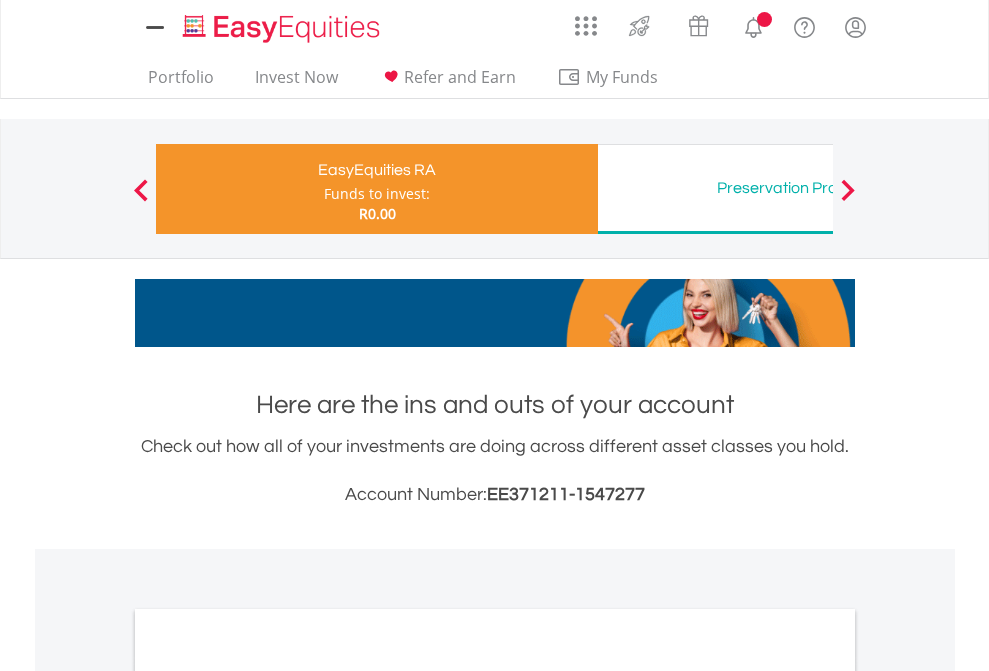 scroll, scrollTop: 0, scrollLeft: 0, axis: both 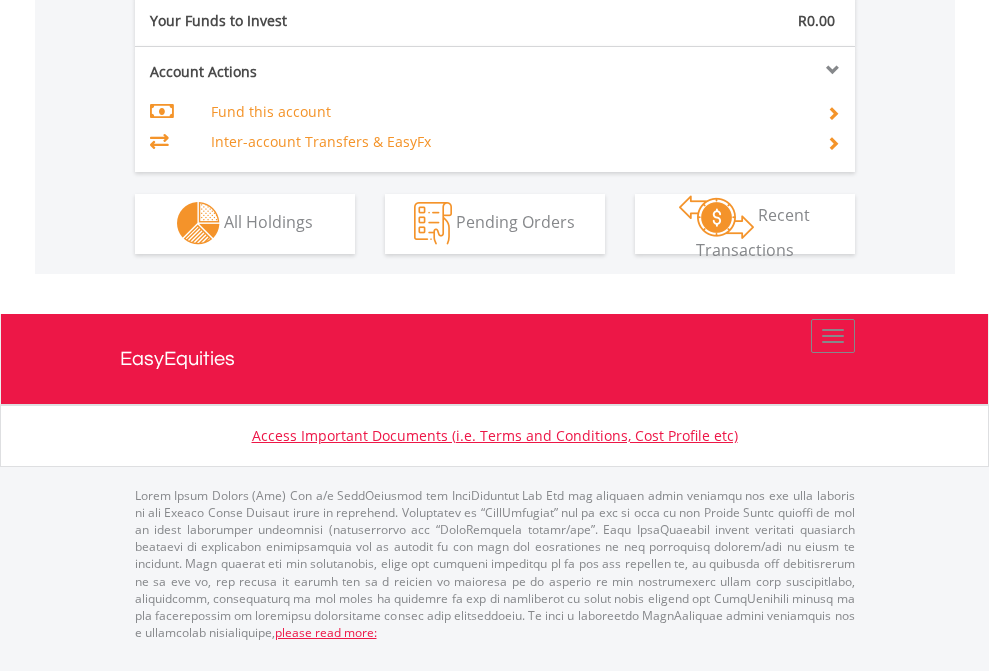 click on "Investment types" at bounding box center (706, -323) 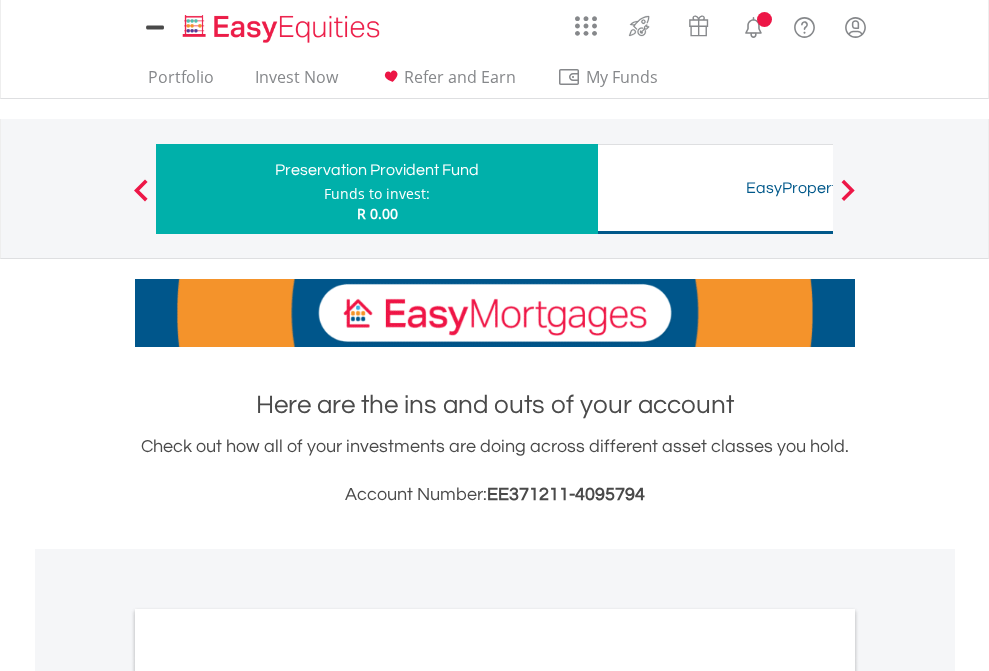 scroll, scrollTop: 0, scrollLeft: 0, axis: both 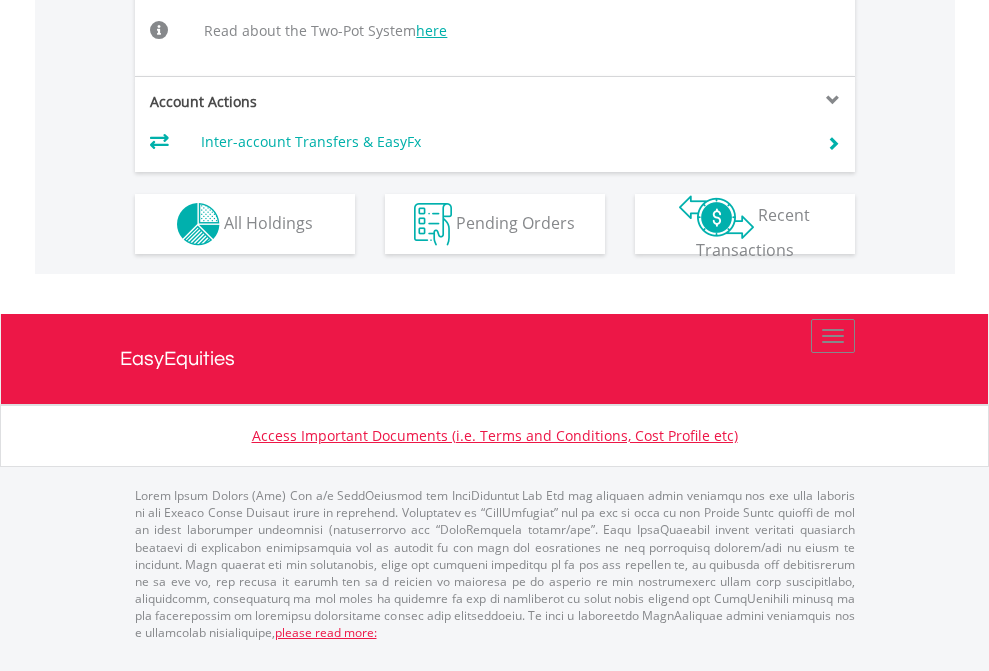 click on "Investment types" at bounding box center [706, -488] 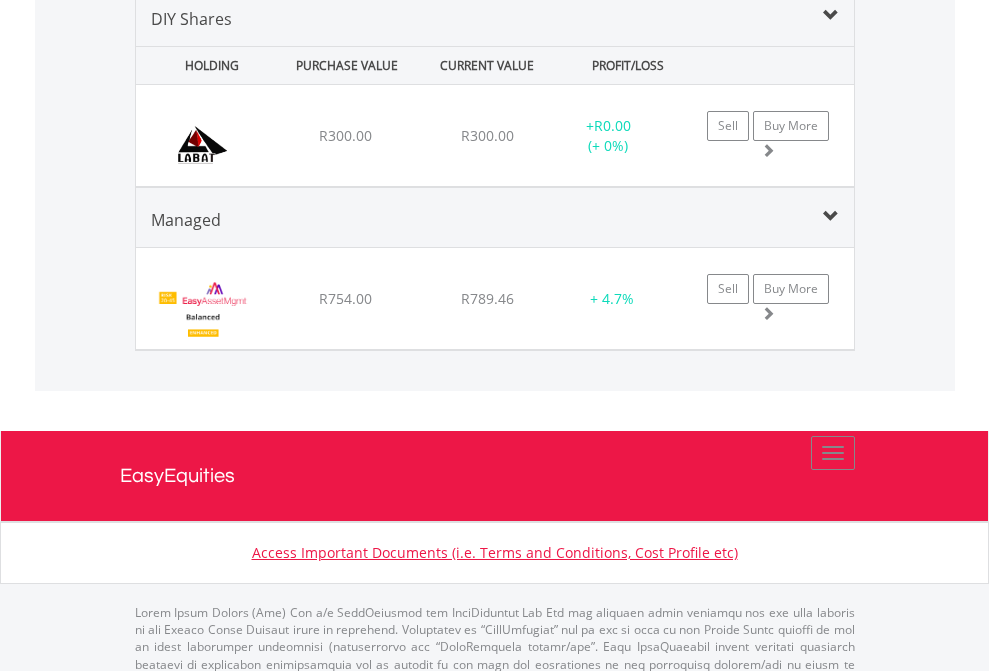 scroll, scrollTop: 1933, scrollLeft: 0, axis: vertical 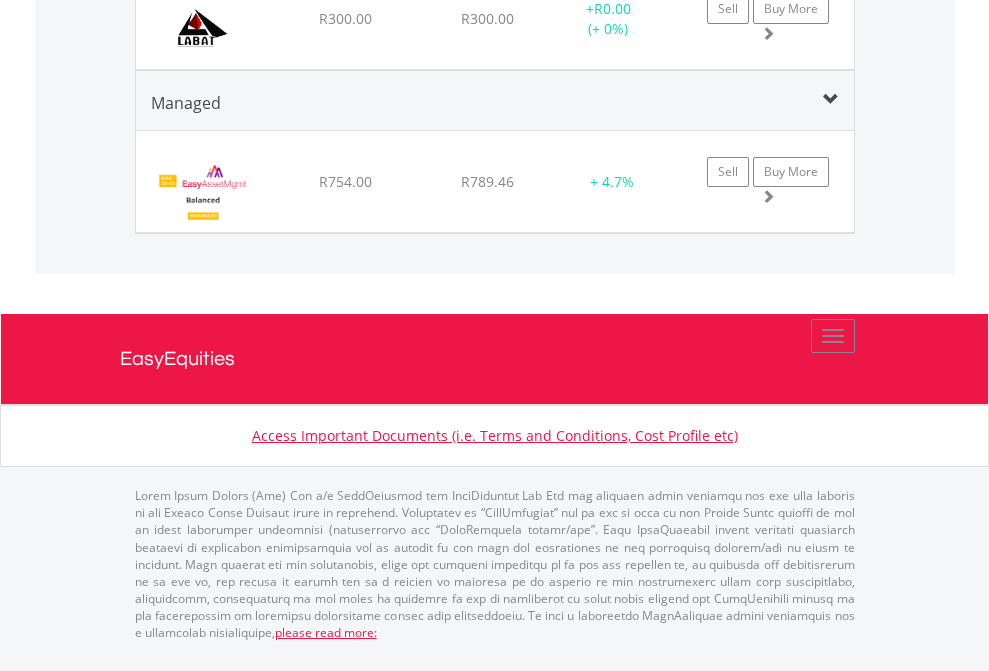 click on "EasyEquities AUD" at bounding box center (818, -1131) 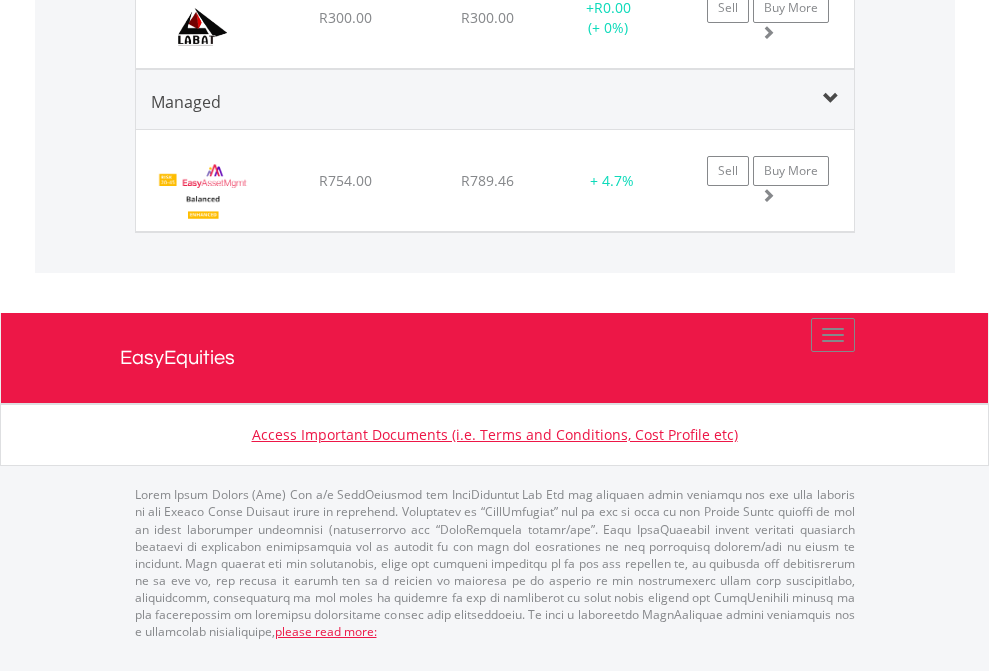 scroll, scrollTop: 144, scrollLeft: 0, axis: vertical 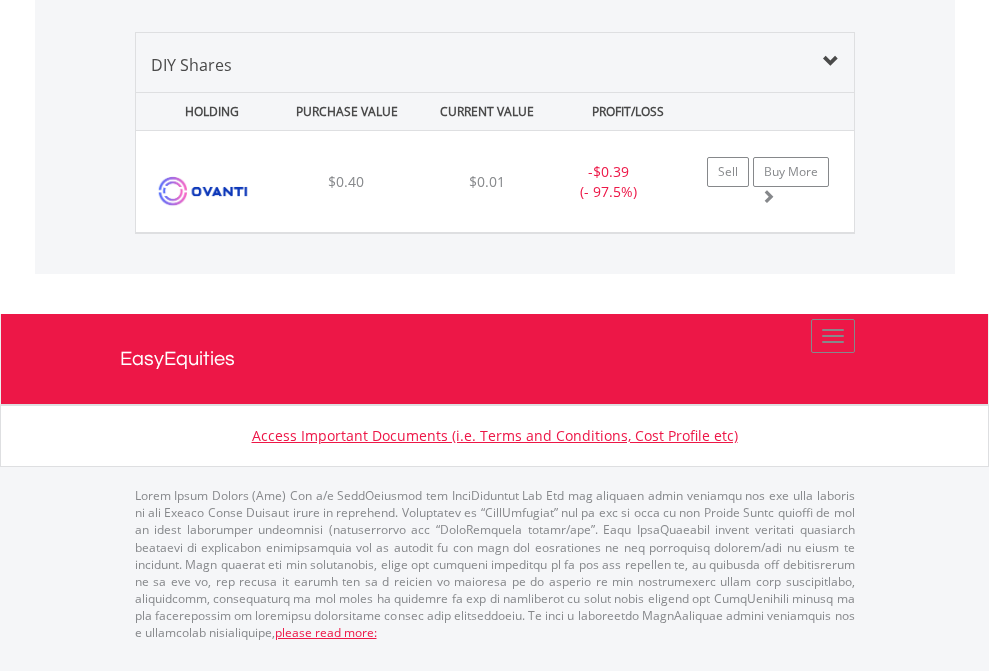 click on "EasyEquities RA" at bounding box center [818, -968] 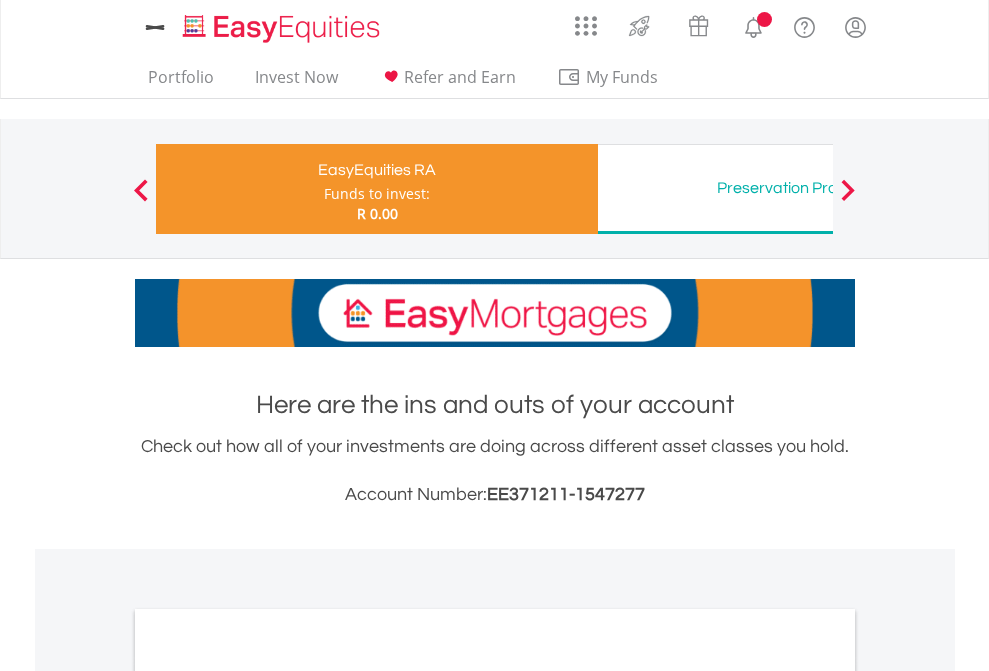 scroll, scrollTop: 0, scrollLeft: 0, axis: both 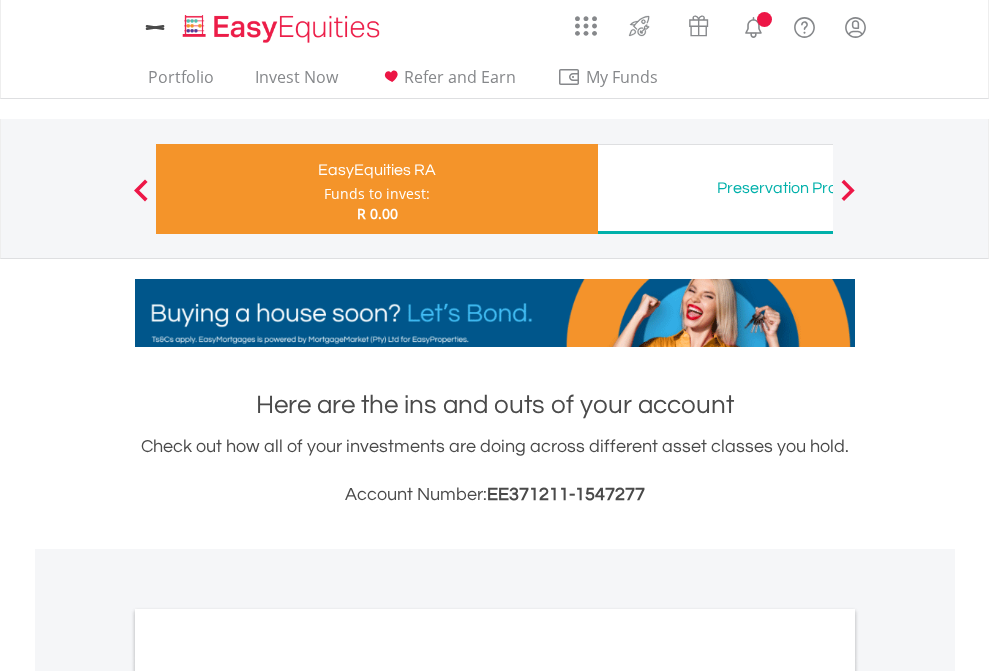 click on "All Holdings" at bounding box center [268, 1066] 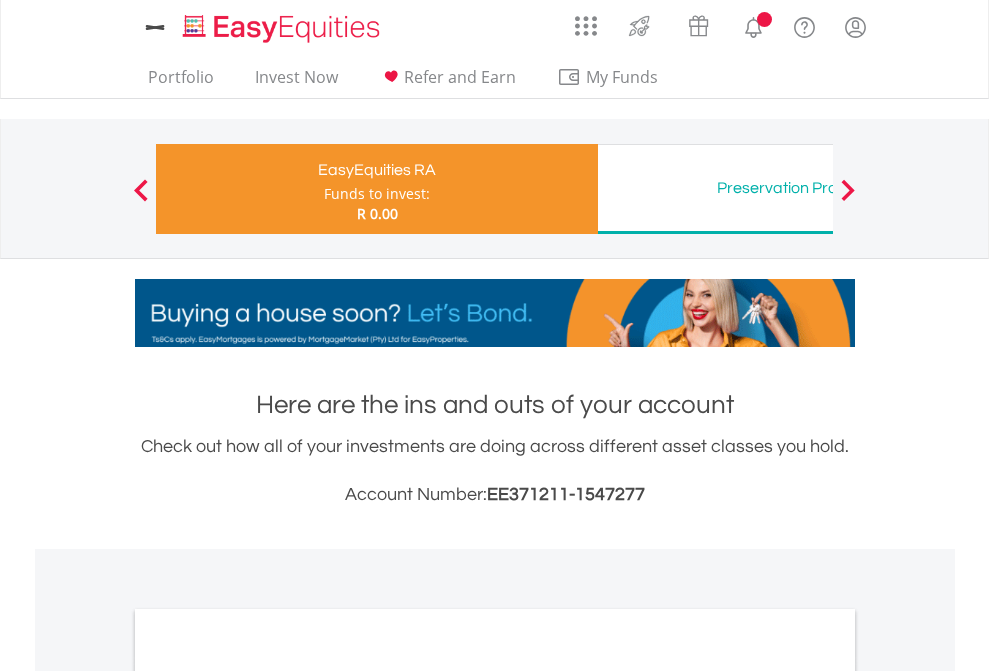scroll, scrollTop: 1202, scrollLeft: 0, axis: vertical 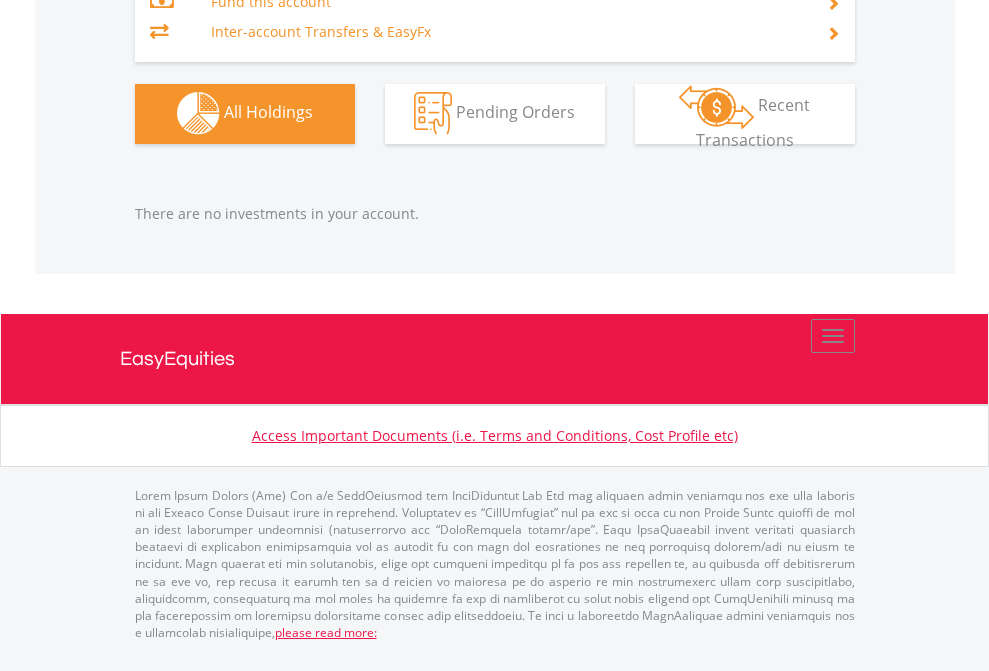 click on "Preservation Provident Fund" at bounding box center (818, -1112) 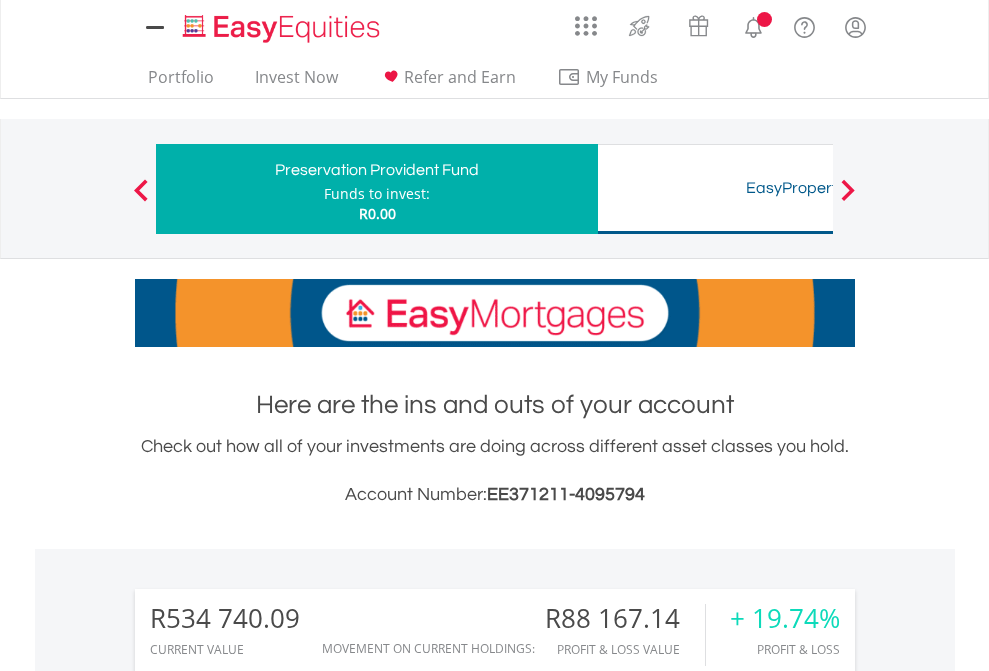 scroll, scrollTop: 0, scrollLeft: 0, axis: both 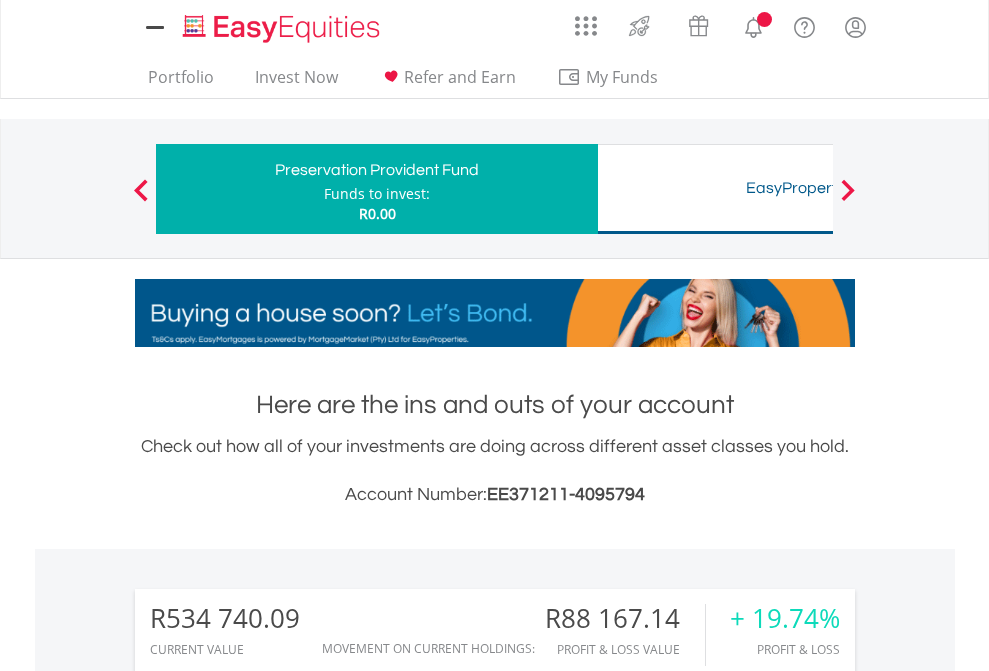 click on "All Holdings" at bounding box center [268, 1486] 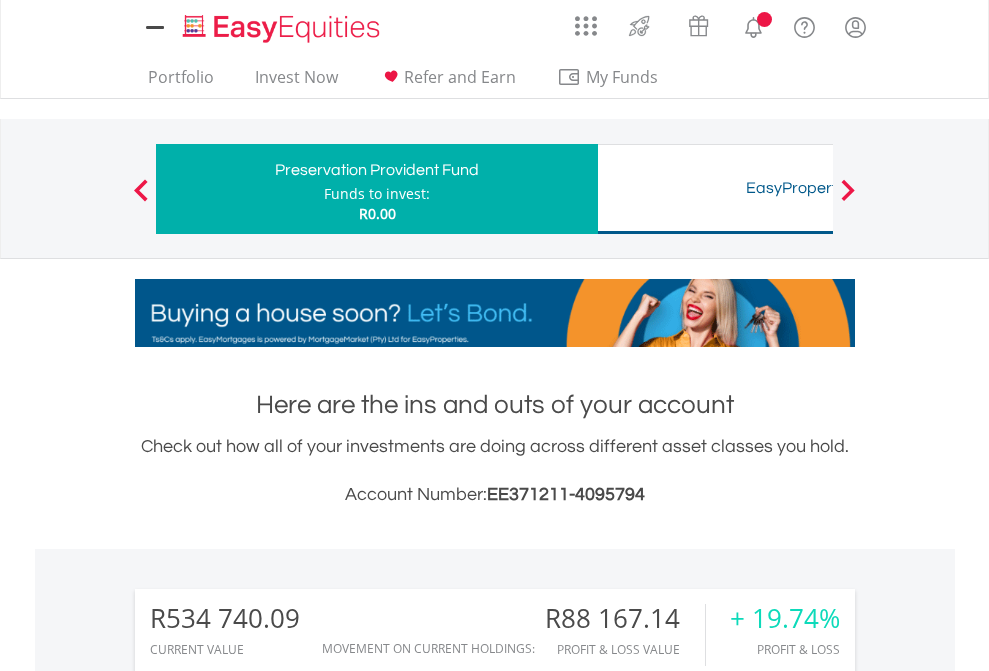 scroll, scrollTop: 999808, scrollLeft: 999687, axis: both 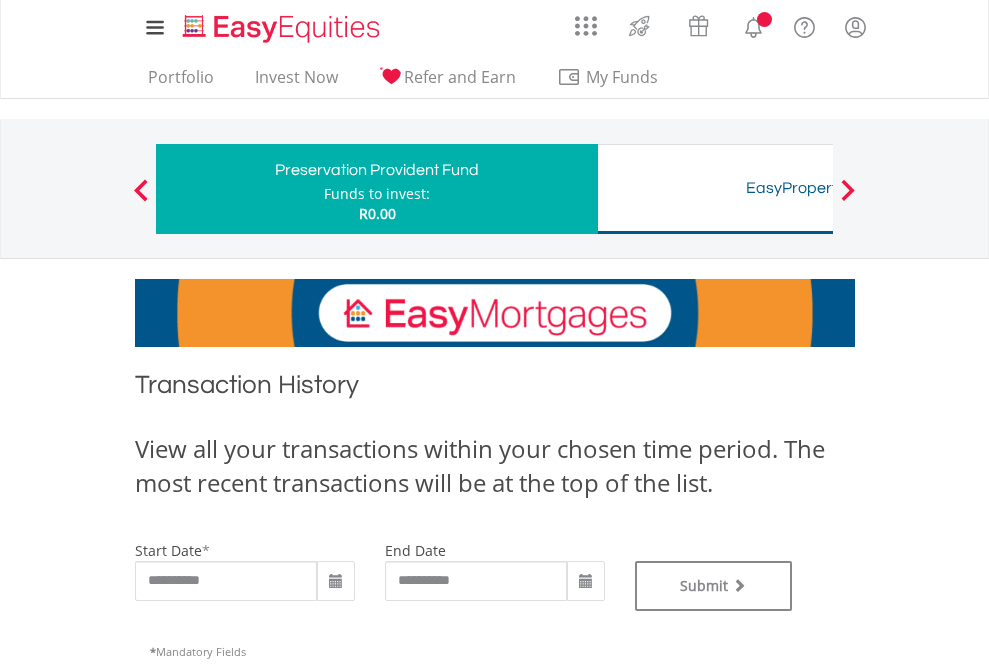 type on "**********" 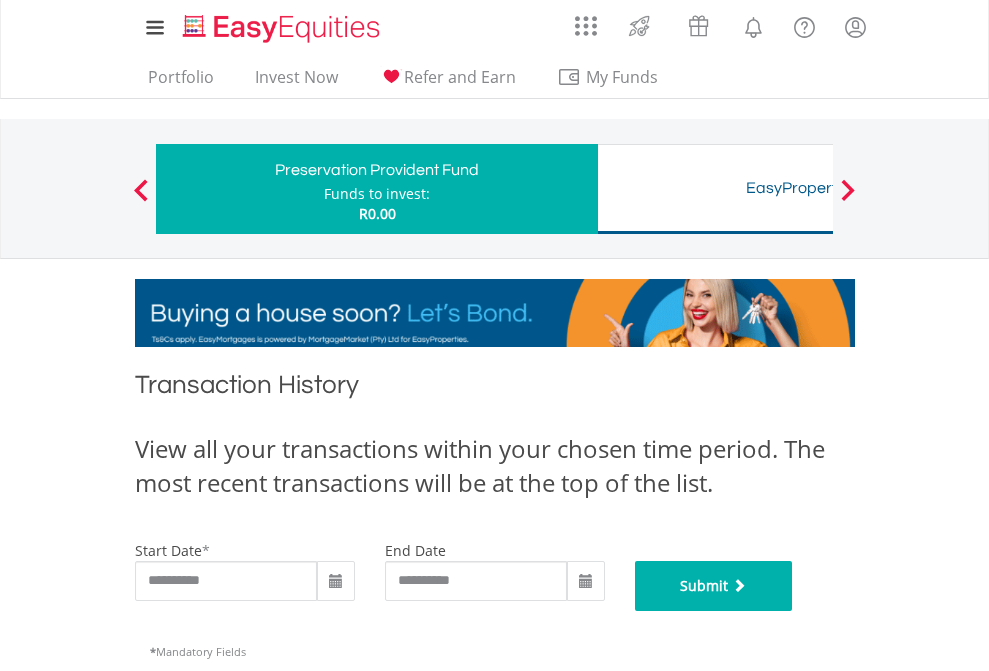 click on "Submit" at bounding box center [714, 586] 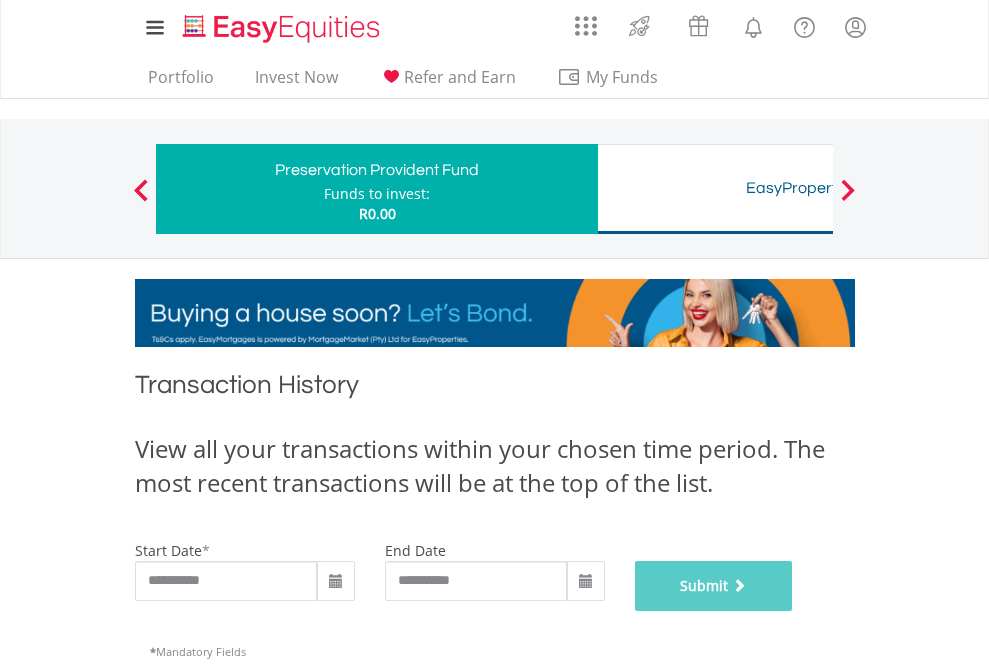 scroll, scrollTop: 811, scrollLeft: 0, axis: vertical 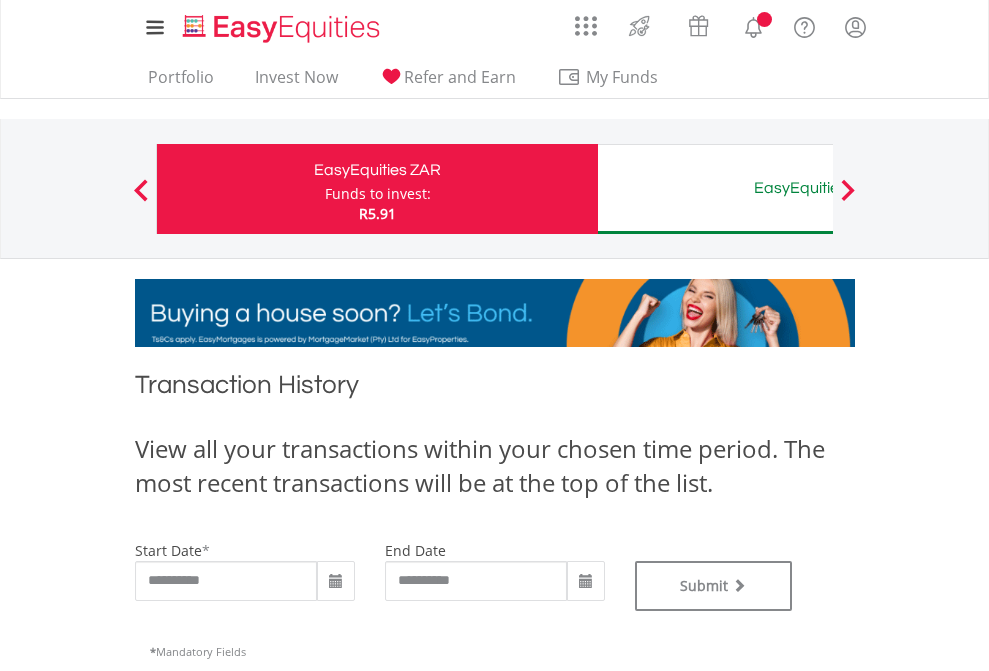 click on "EasyEquities AUD" at bounding box center (818, 188) 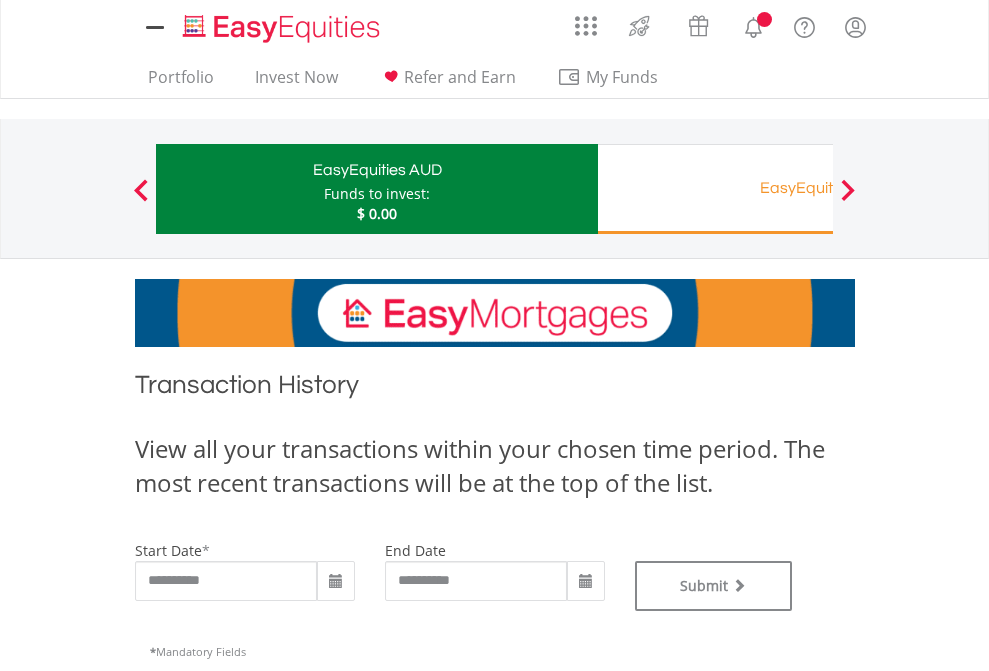scroll, scrollTop: 0, scrollLeft: 0, axis: both 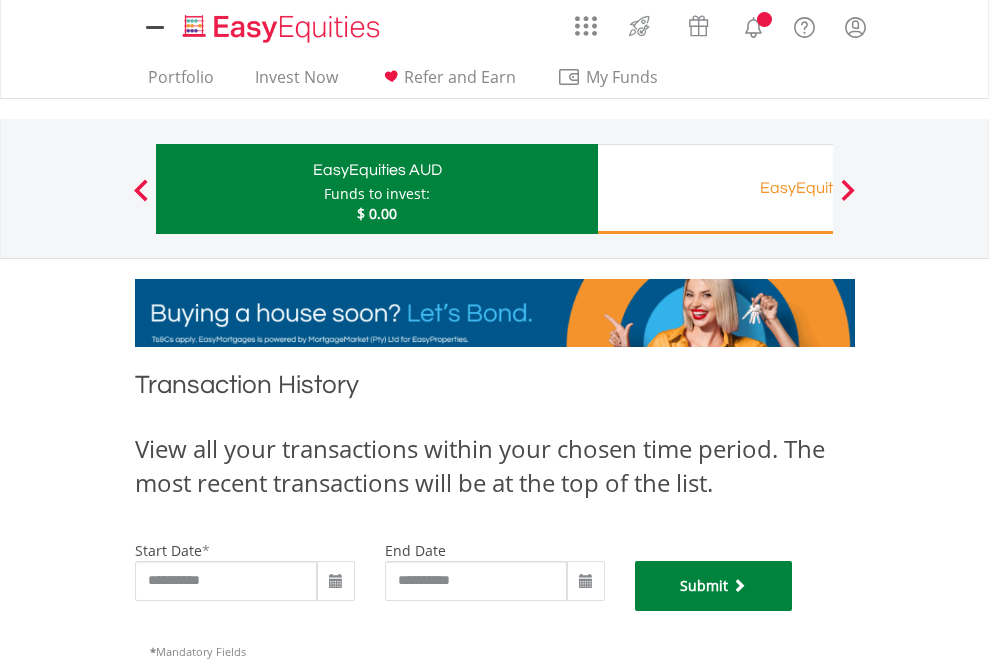 click on "Submit" at bounding box center [714, 586] 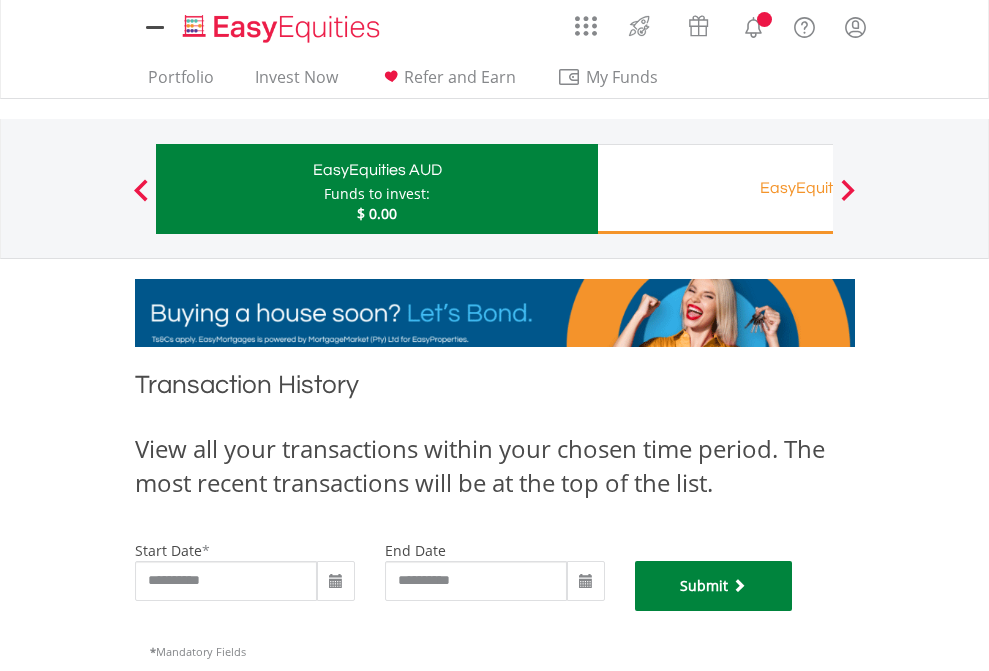 scroll, scrollTop: 811, scrollLeft: 0, axis: vertical 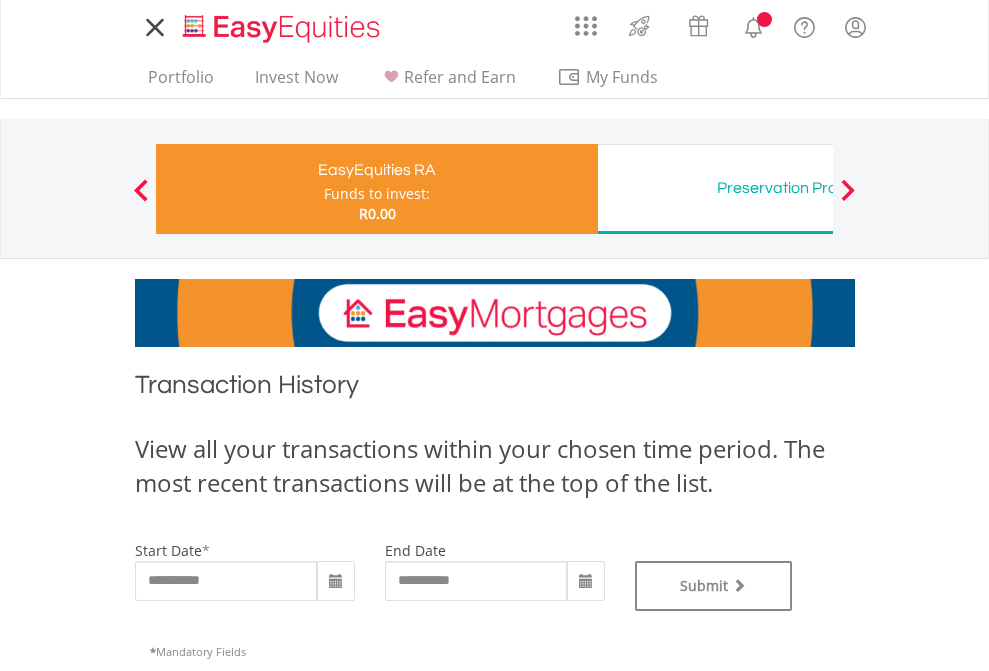 type on "**********" 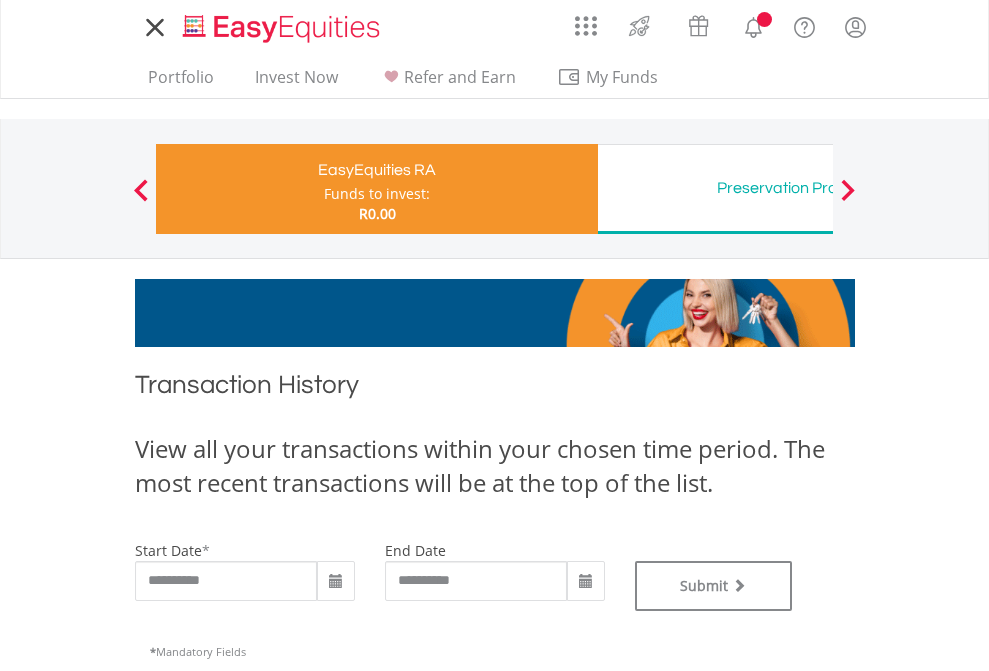 type on "**********" 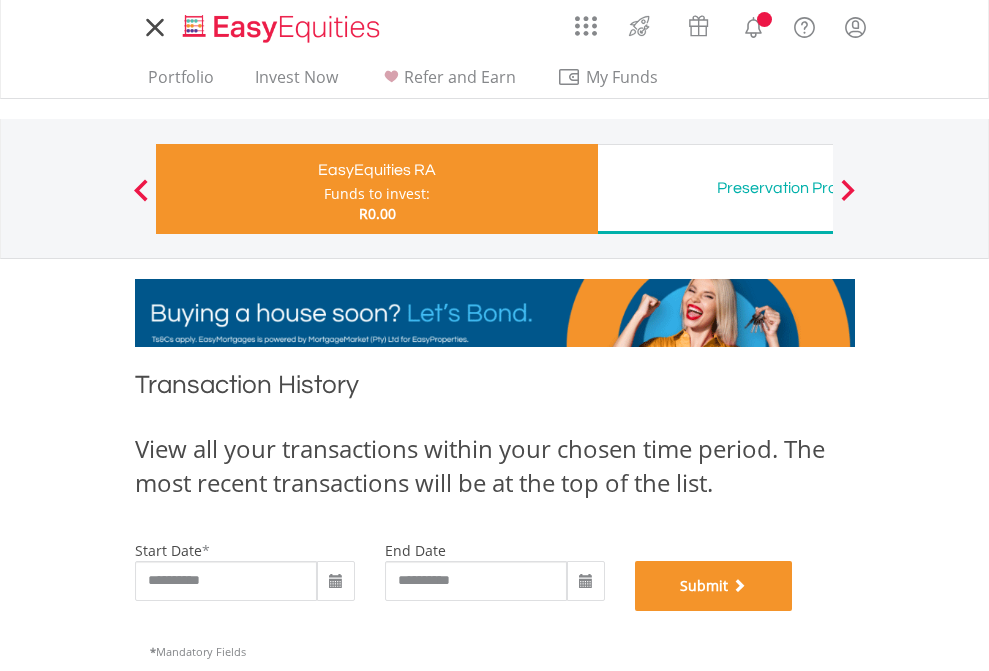 click on "Submit" at bounding box center (714, 586) 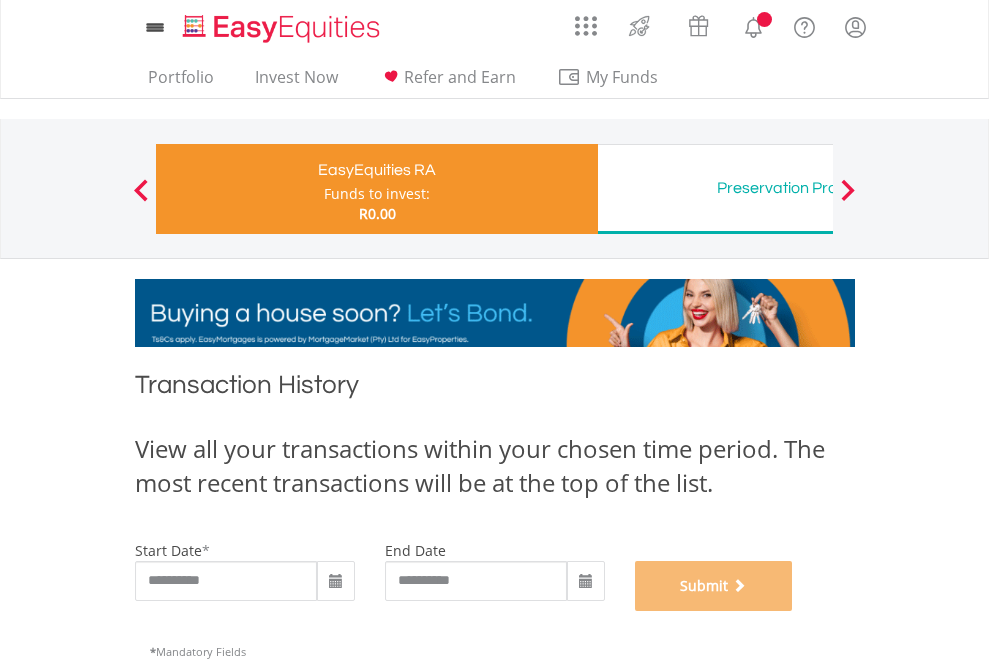scroll, scrollTop: 811, scrollLeft: 0, axis: vertical 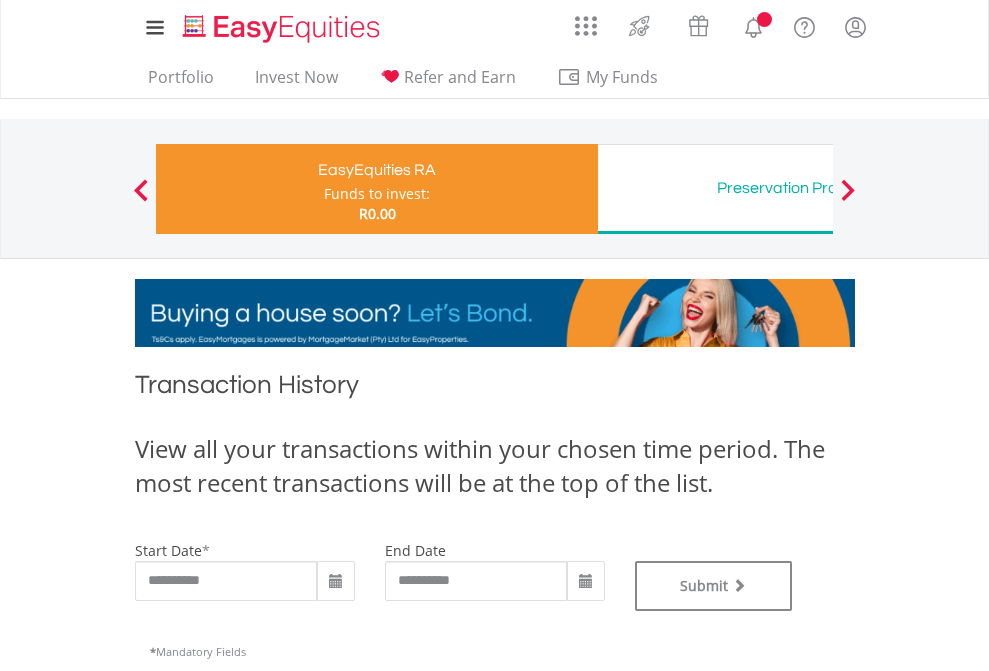 click on "Preservation Provident Fund" at bounding box center (818, 188) 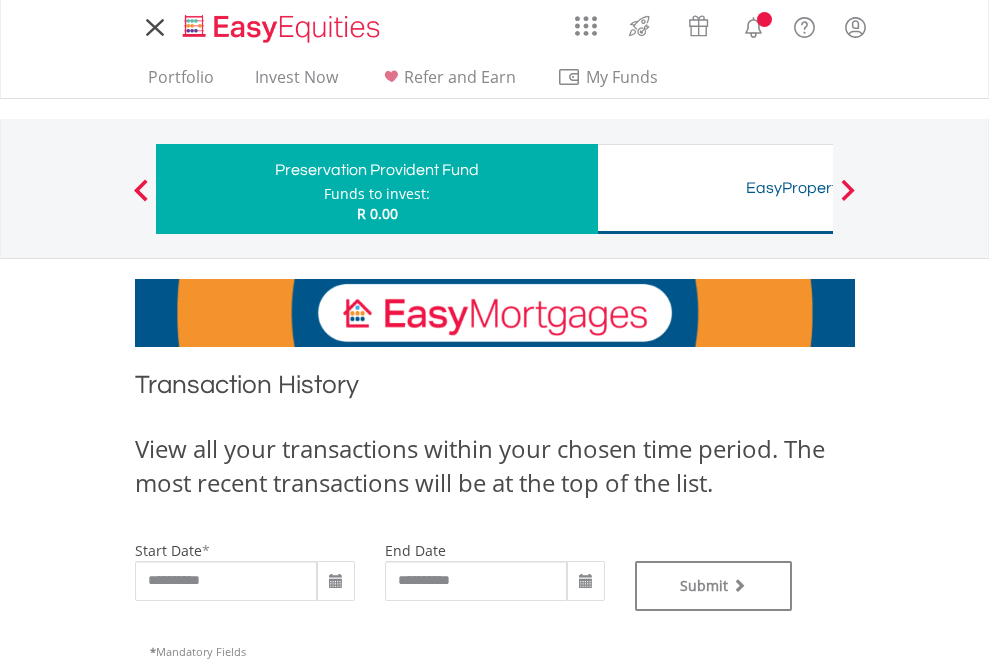 scroll, scrollTop: 0, scrollLeft: 0, axis: both 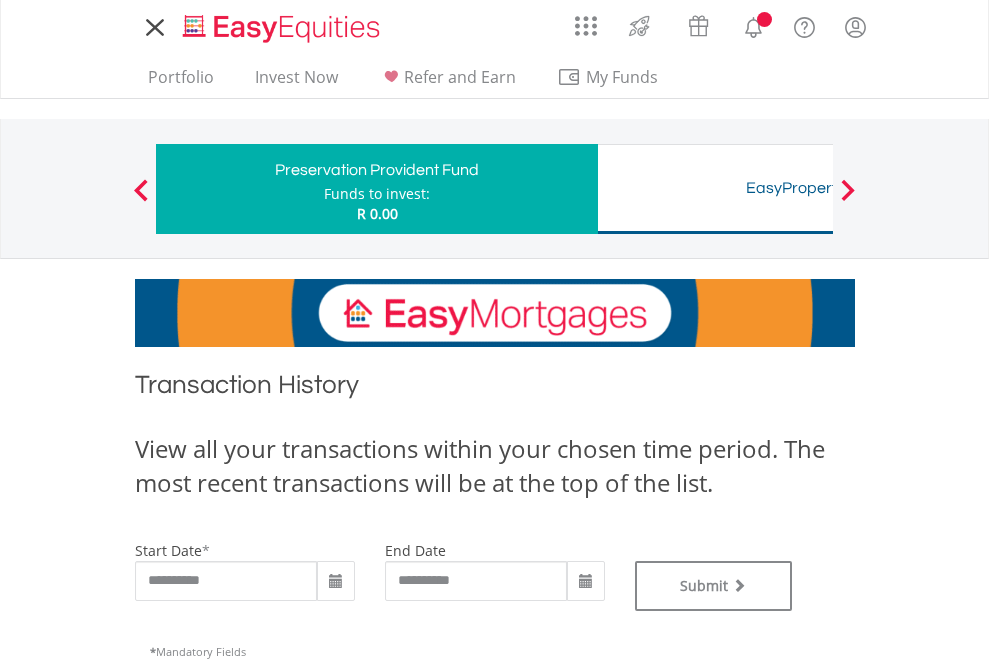 type on "**********" 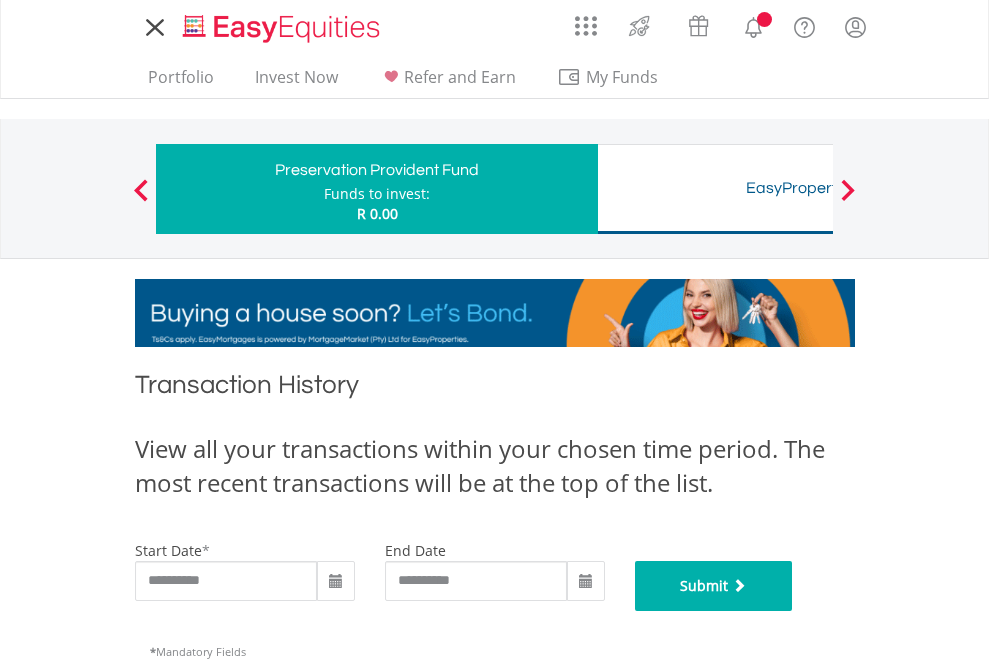 click on "Submit" at bounding box center (714, 586) 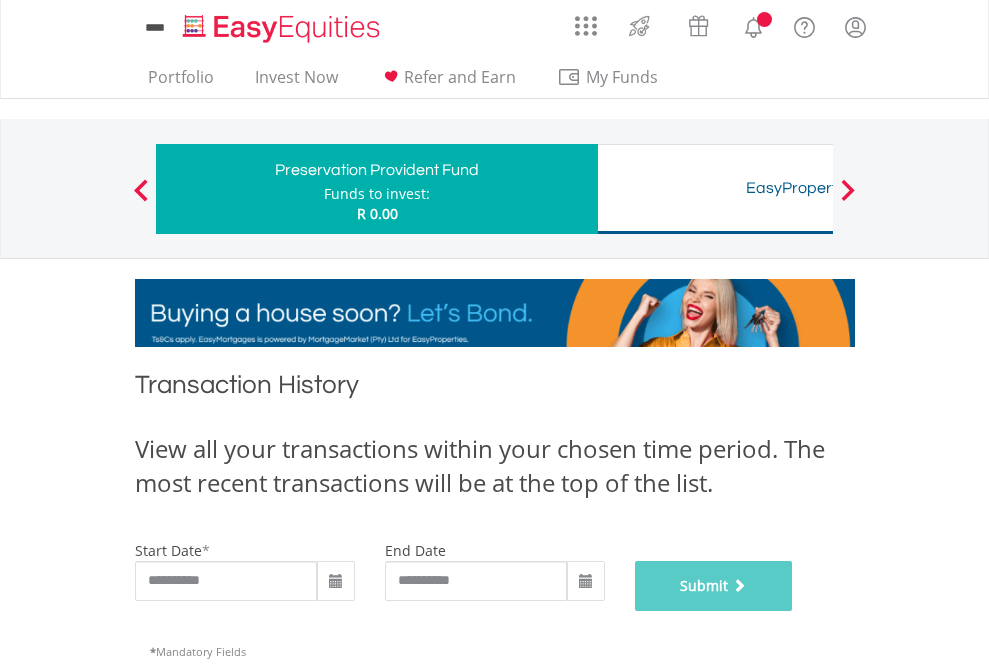 scroll, scrollTop: 811, scrollLeft: 0, axis: vertical 